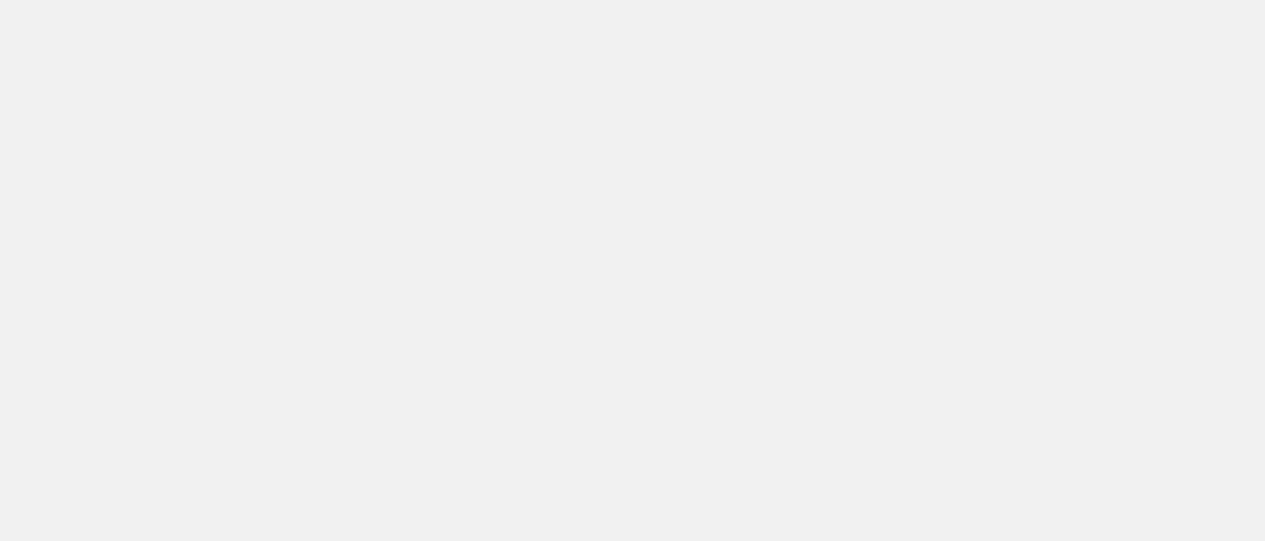 scroll, scrollTop: 0, scrollLeft: 0, axis: both 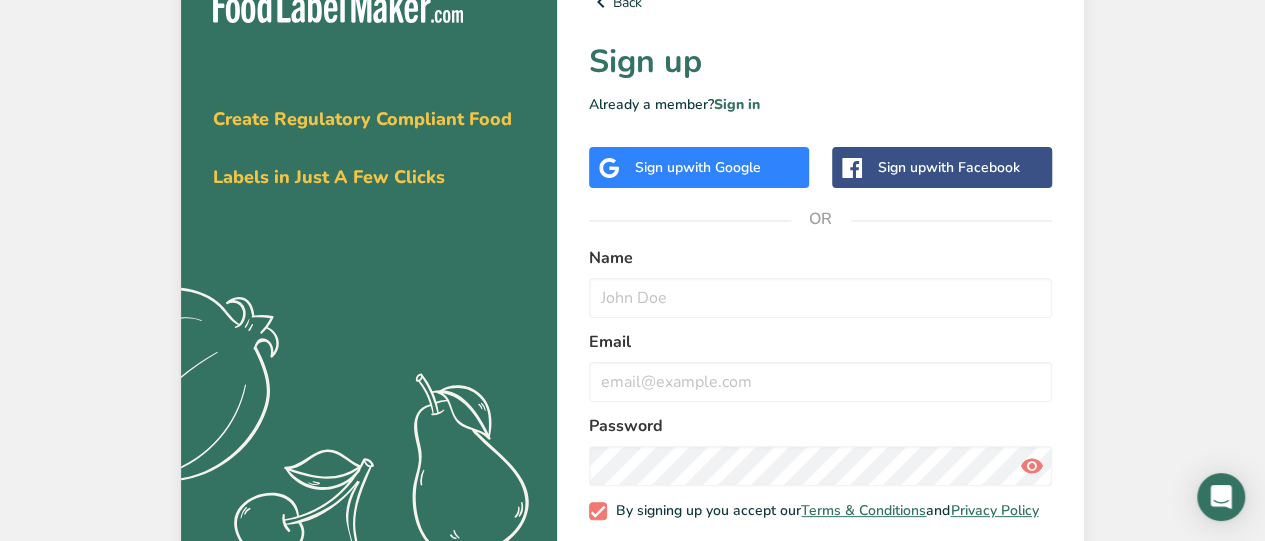 click on "with Google" at bounding box center (722, 167) 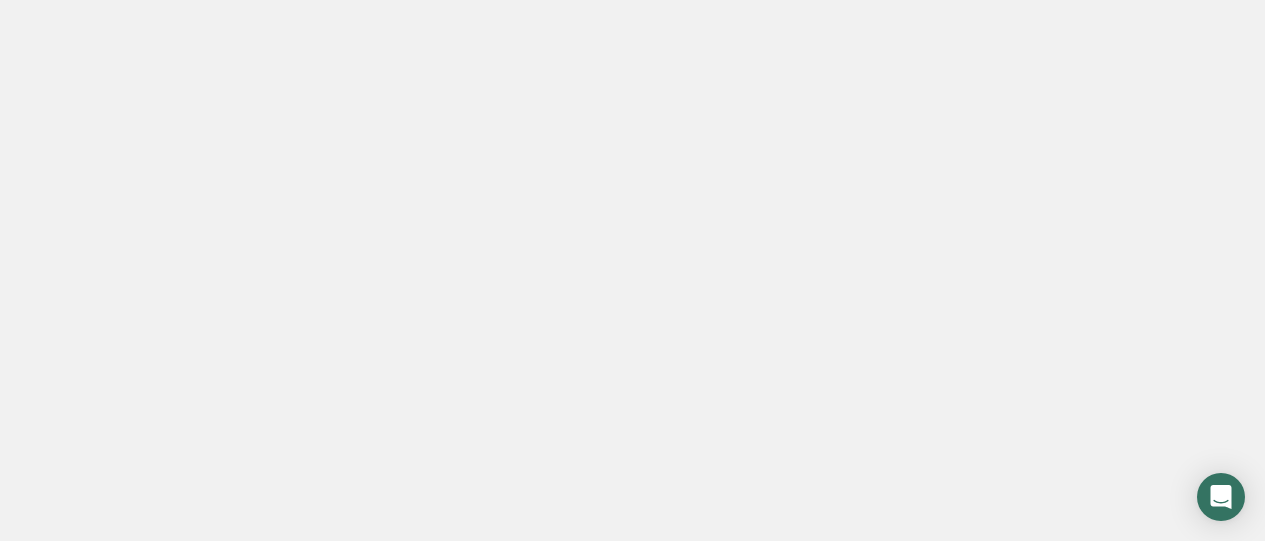 scroll, scrollTop: 0, scrollLeft: 0, axis: both 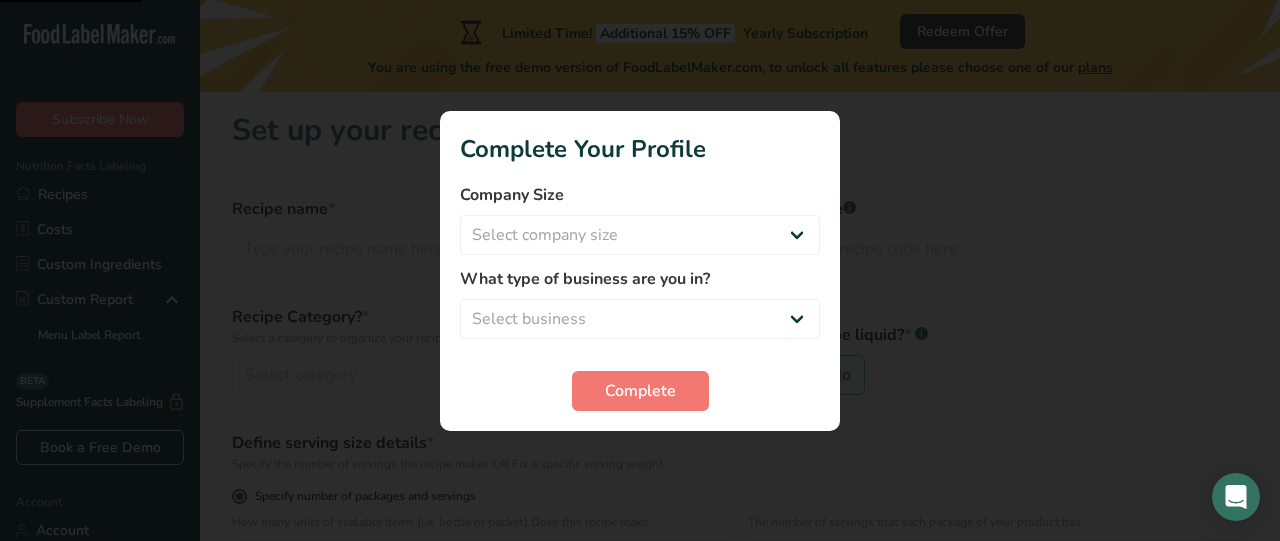 click on "Company Size  Select company size" at bounding box center (640, 219) 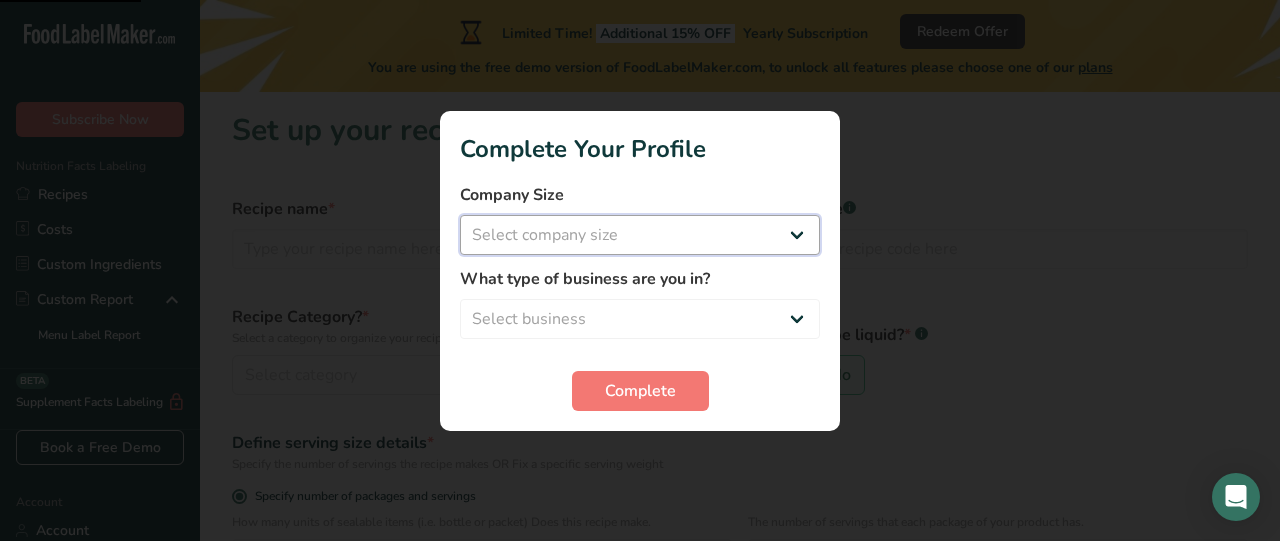 click on "Select company size
Fewer than 10 Employees
10 to 50 Employees
51 to 500 Employees
Over 500 Employees" at bounding box center [640, 235] 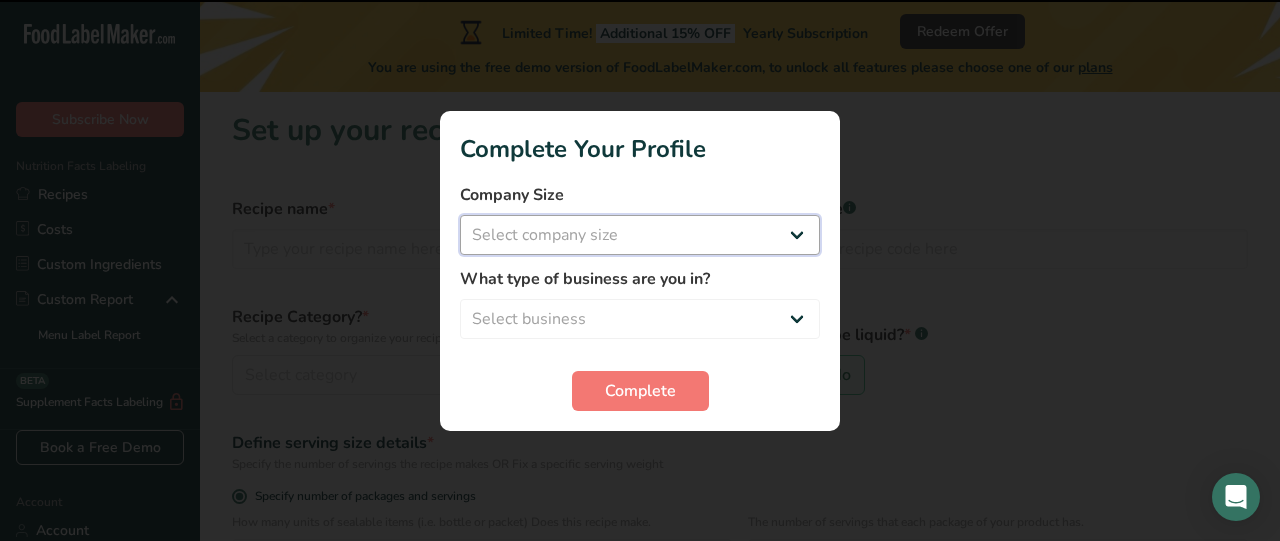 select on "1" 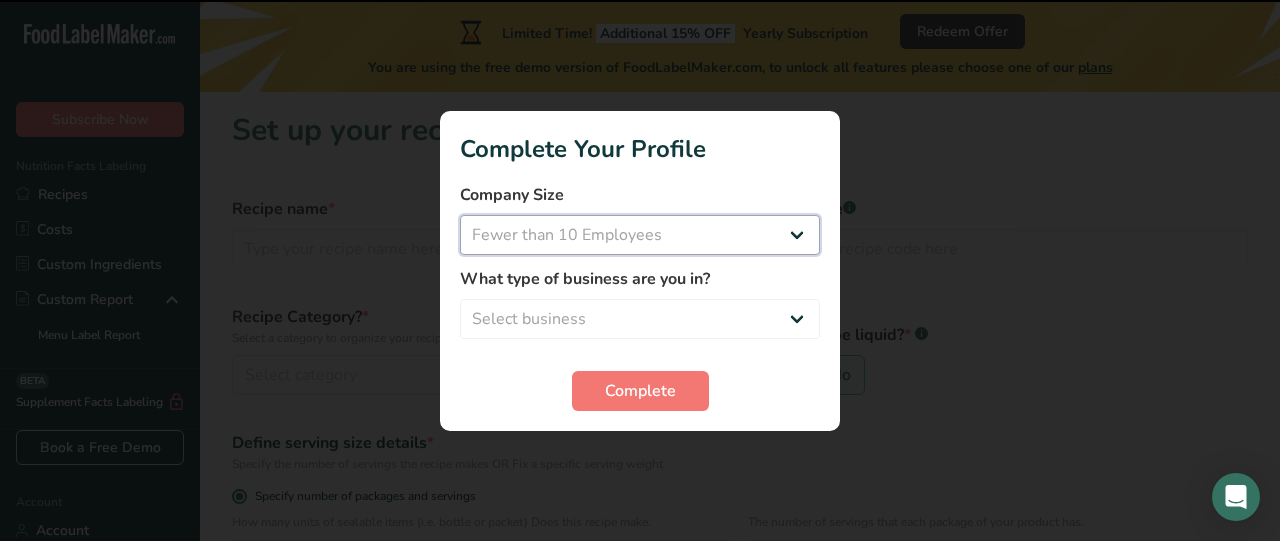 click on "Select company size
Fewer than 10 Employees
10 to 50 Employees
51 to 500 Employees
Over 500 Employees" at bounding box center [640, 235] 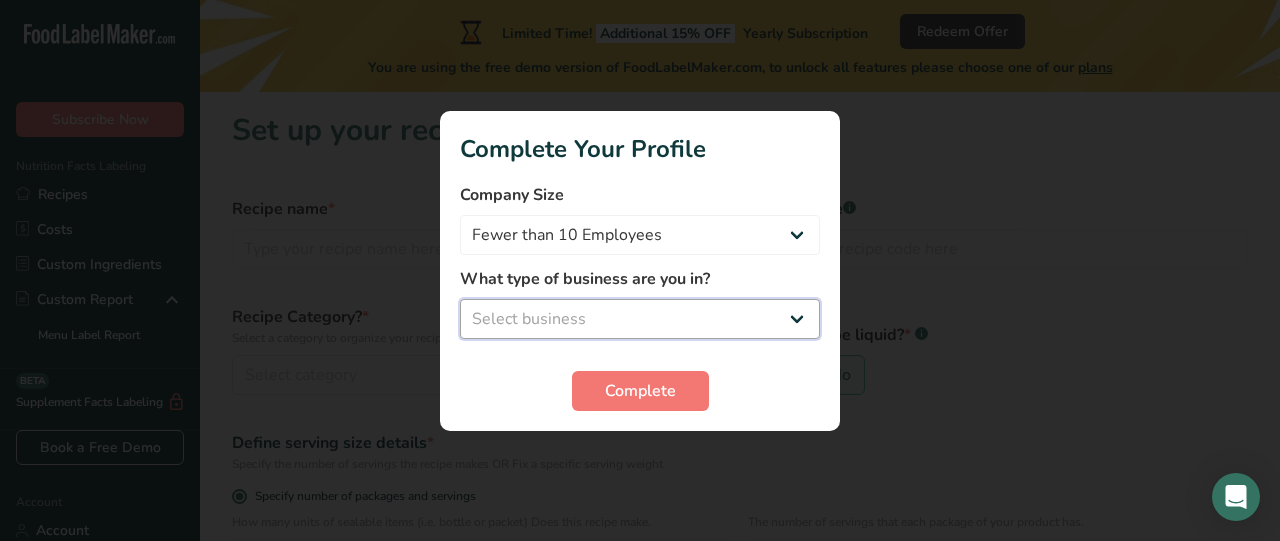 click on "Select business
Packaged Food Manufacturer
Restaurant & Cafe
Bakery
Meal Plans & Catering Company
Nutritionist
Food Blogger
Personal Trainer
Other" at bounding box center [640, 319] 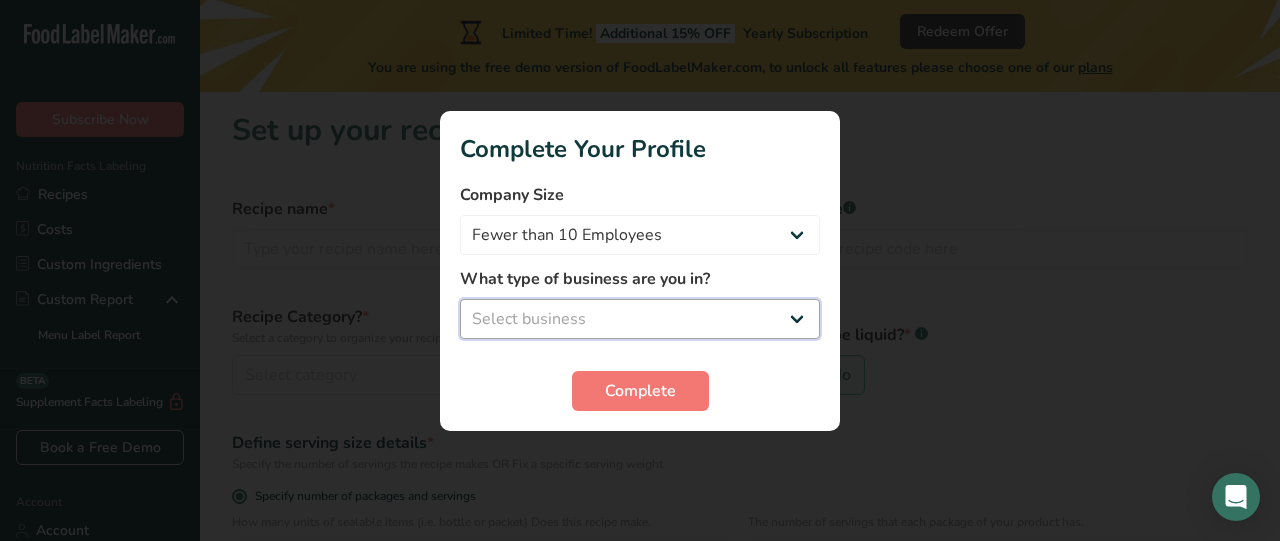 select on "6" 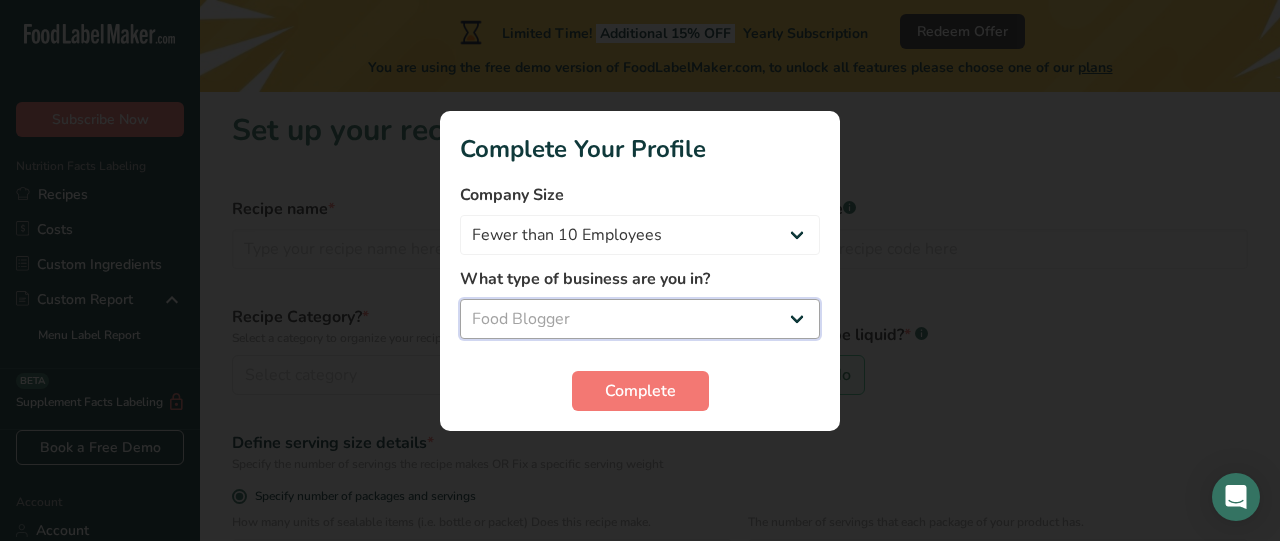 click on "Select business
Packaged Food Manufacturer
Restaurant & Cafe
Bakery
Meal Plans & Catering Company
Nutritionist
Food Blogger
Personal Trainer
Other" at bounding box center (640, 319) 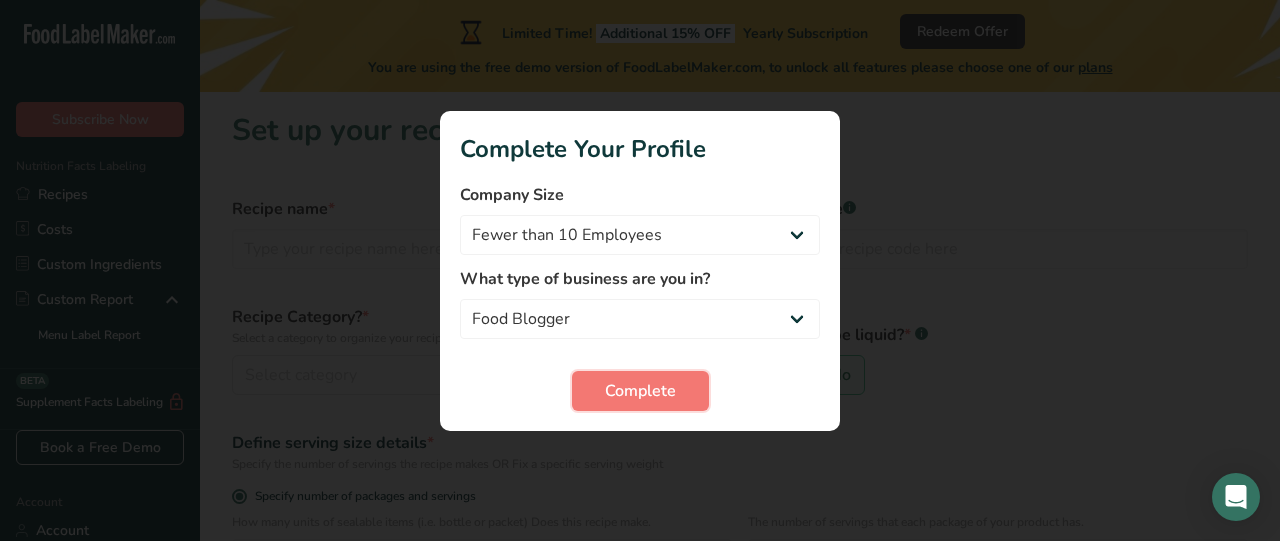 click on "Complete" at bounding box center [640, 391] 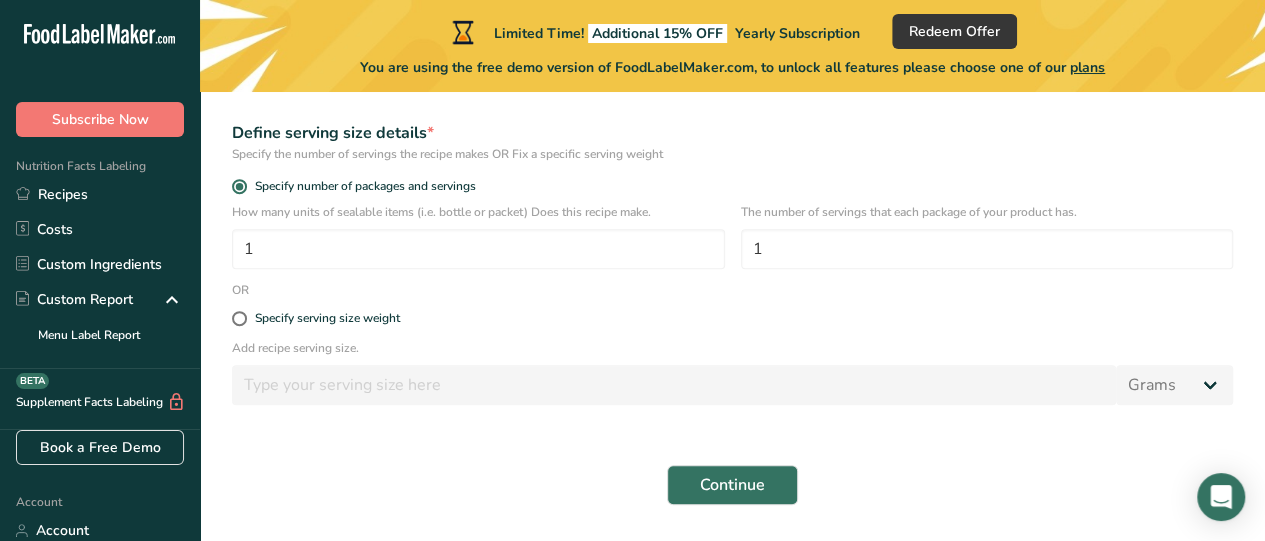scroll, scrollTop: 370, scrollLeft: 0, axis: vertical 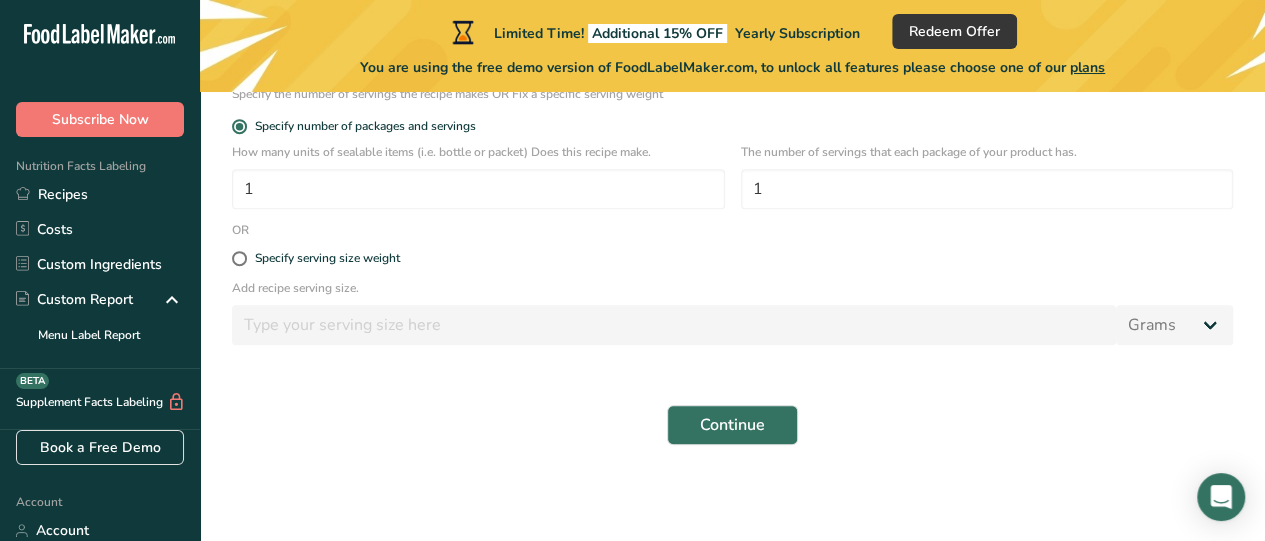 click on "Recipes" at bounding box center [100, 194] 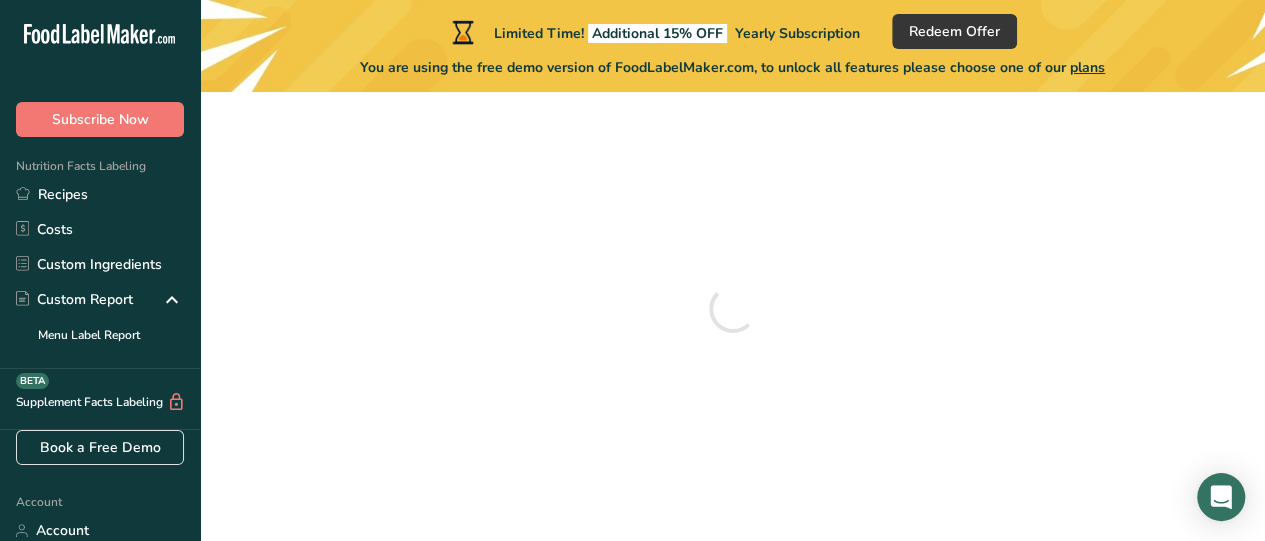 scroll, scrollTop: 0, scrollLeft: 0, axis: both 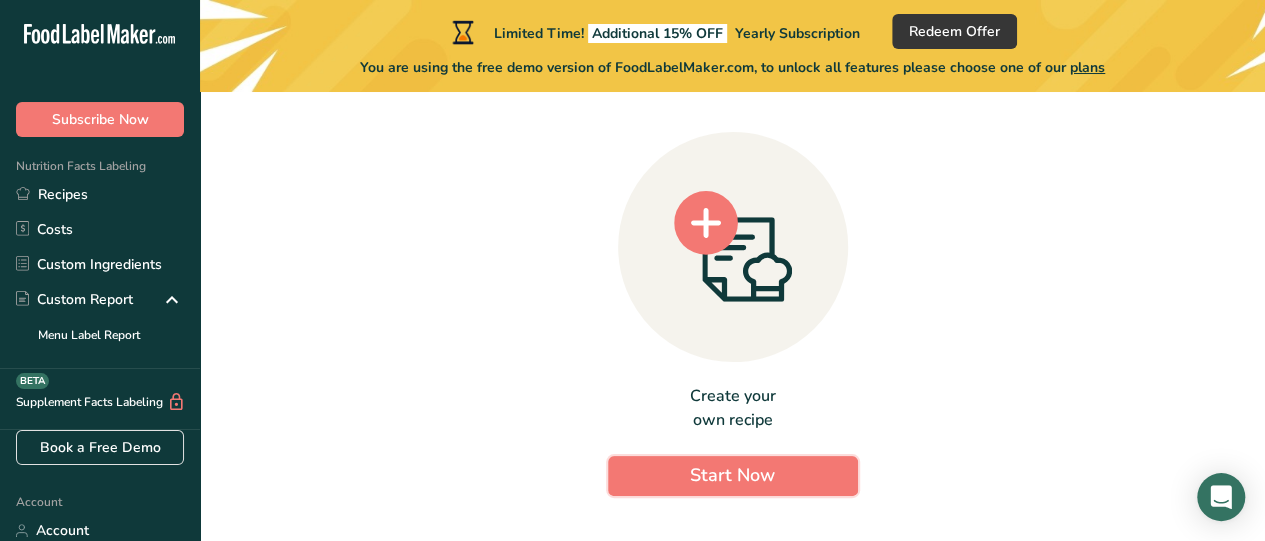 click on "Start Now" at bounding box center (733, 476) 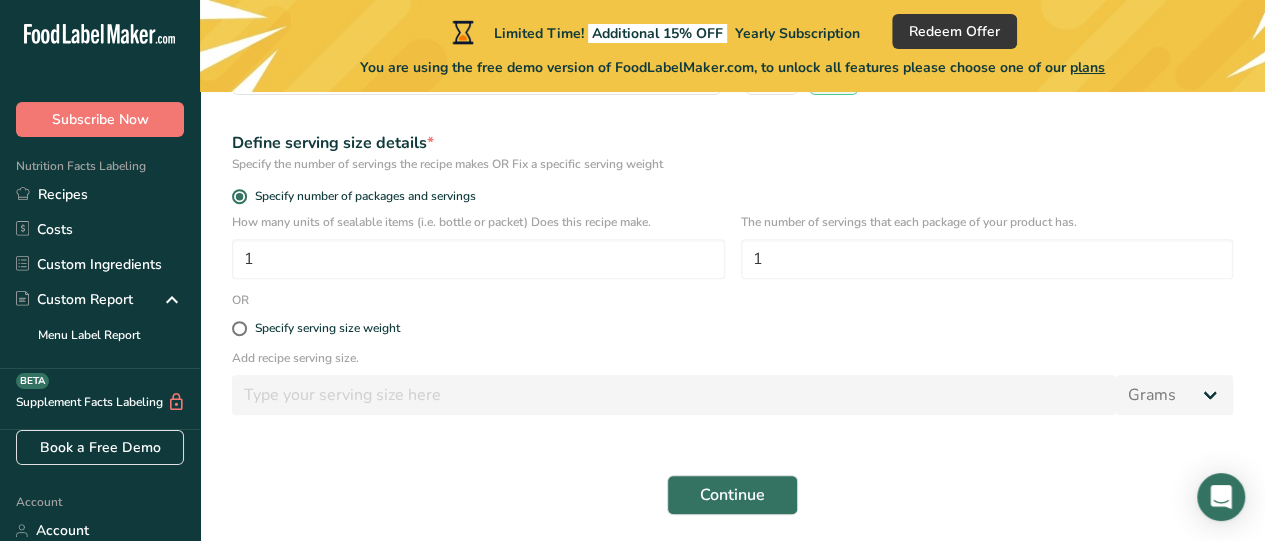 scroll, scrollTop: 0, scrollLeft: 0, axis: both 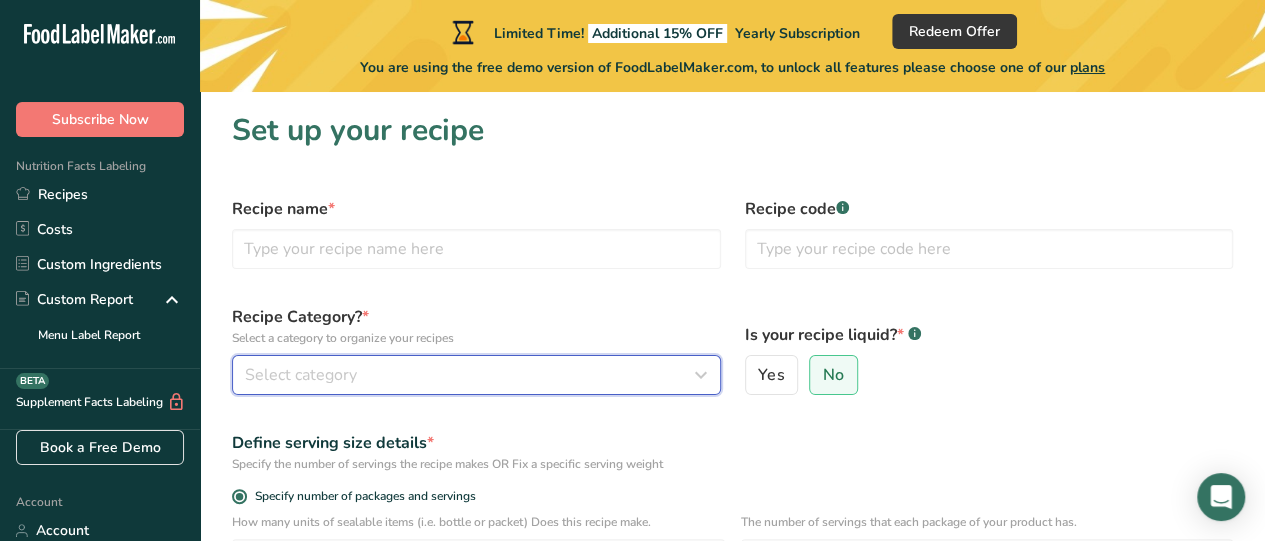 click on "Select category" at bounding box center [301, 375] 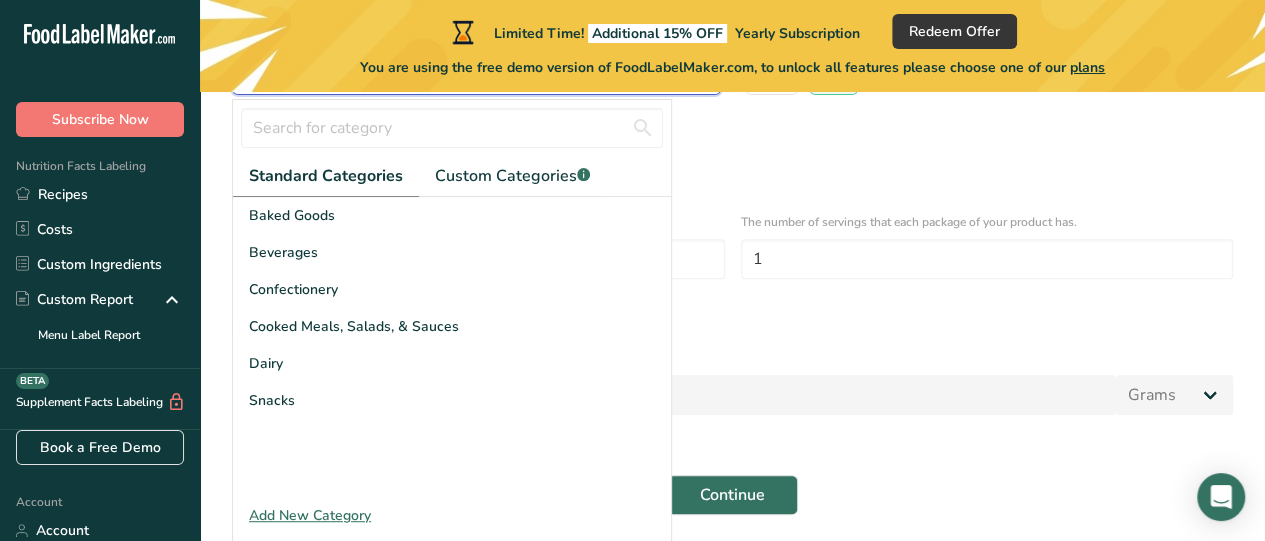 scroll, scrollTop: 370, scrollLeft: 0, axis: vertical 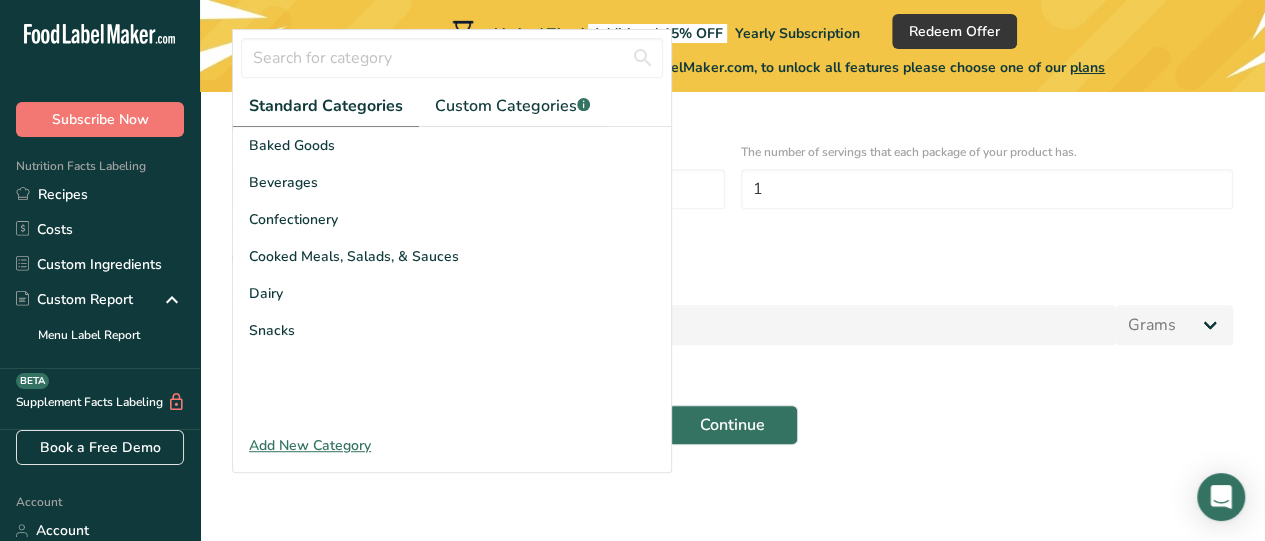 click on "Snacks" at bounding box center (452, 330) 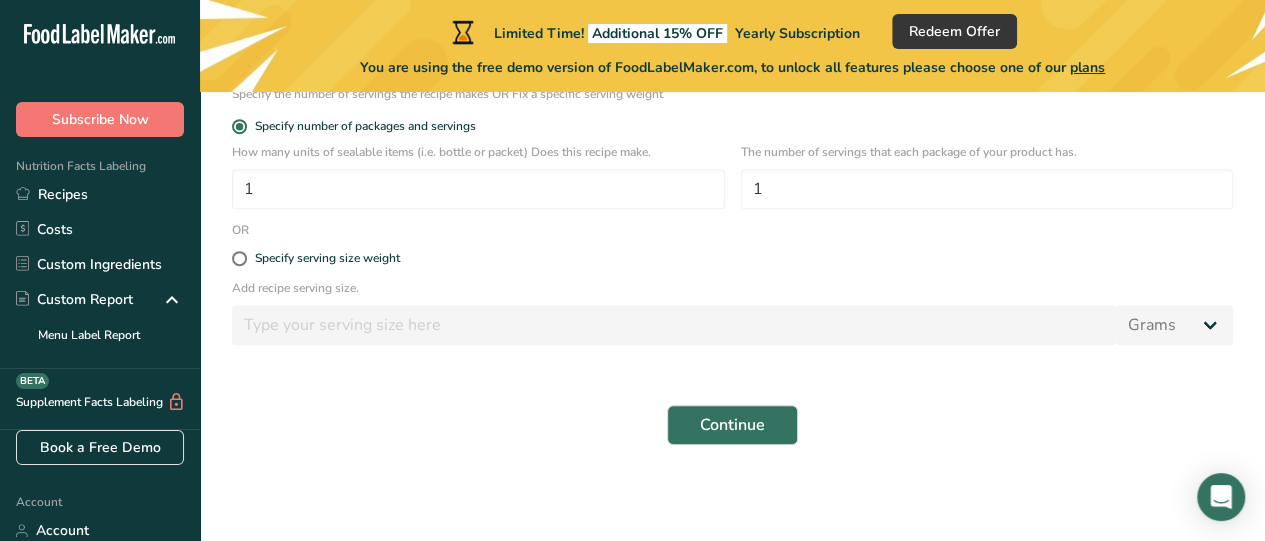 scroll, scrollTop: 0, scrollLeft: 0, axis: both 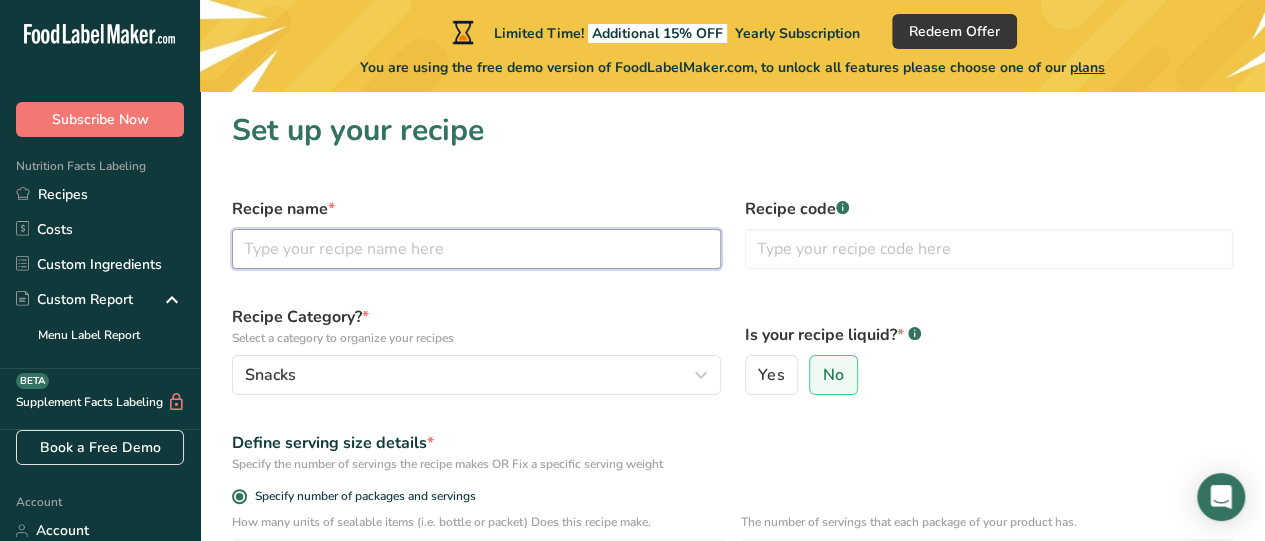 click at bounding box center (476, 249) 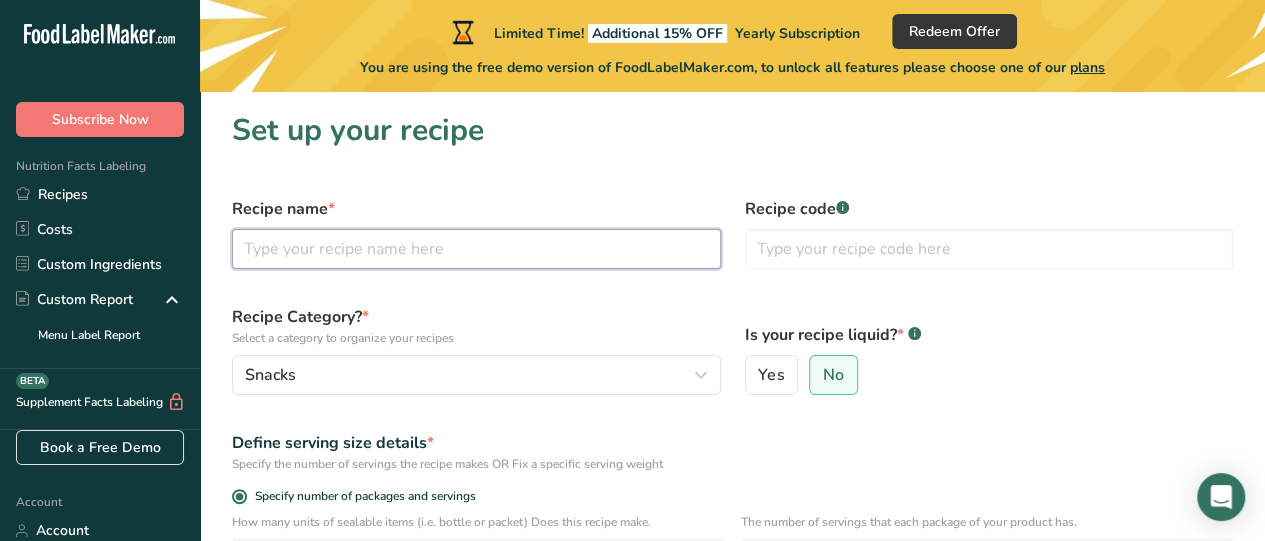 click at bounding box center (476, 249) 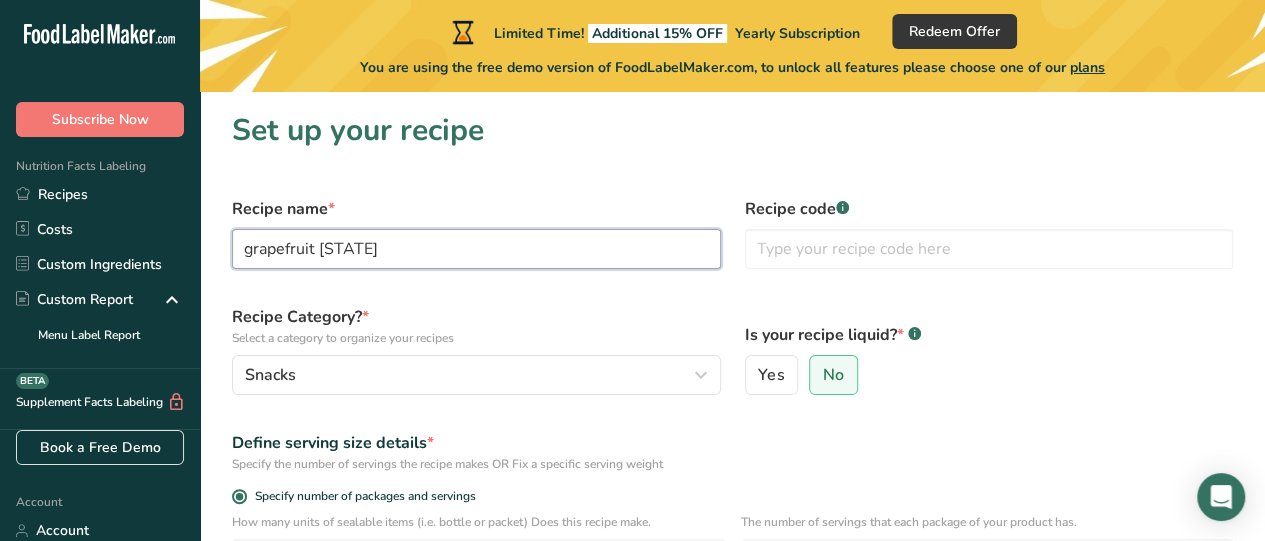 type on "grapefruit [STATE]" 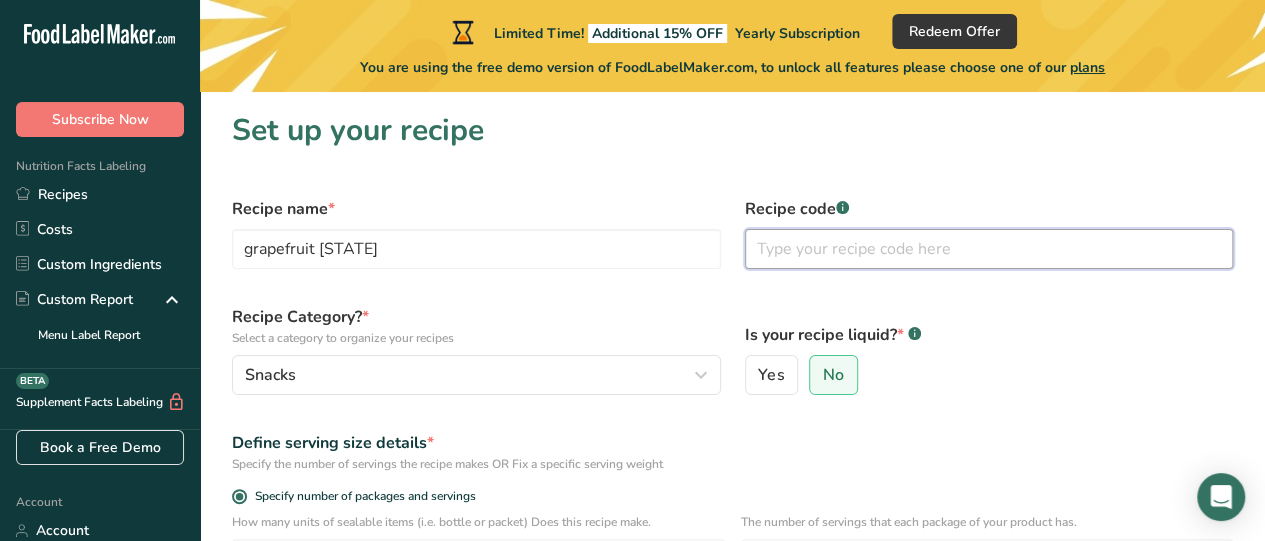 click at bounding box center [989, 249] 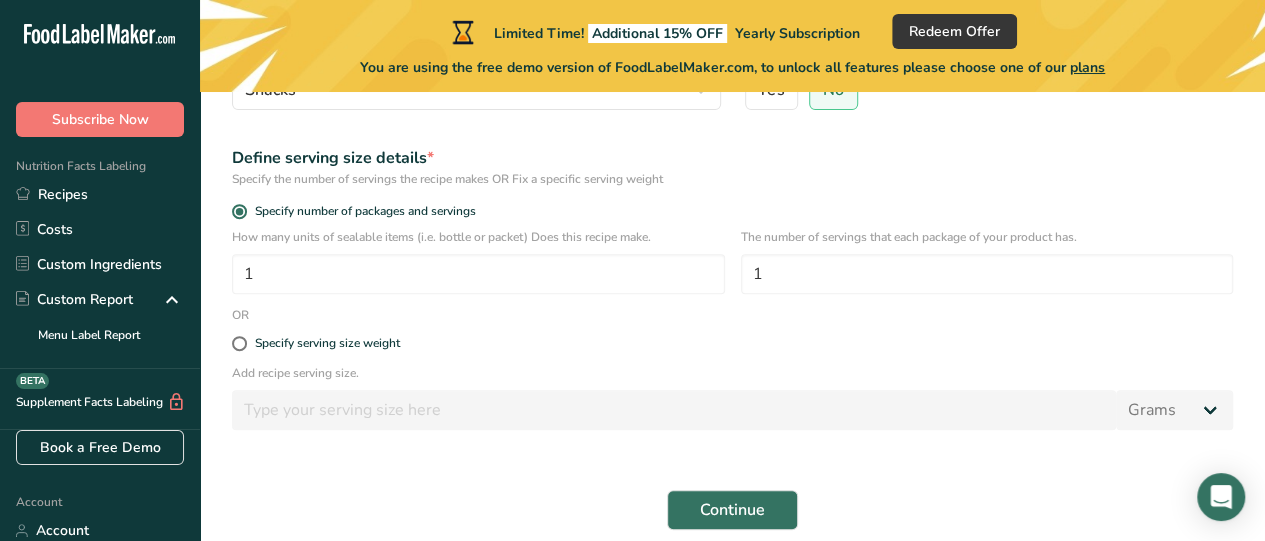 scroll, scrollTop: 370, scrollLeft: 0, axis: vertical 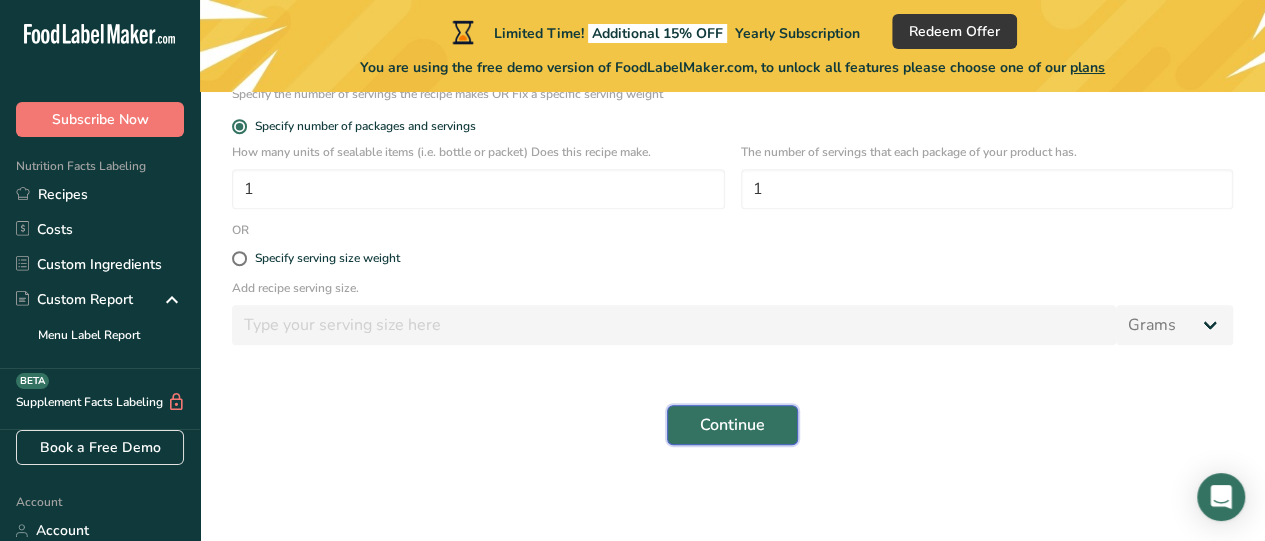 click on "Continue" at bounding box center (732, 425) 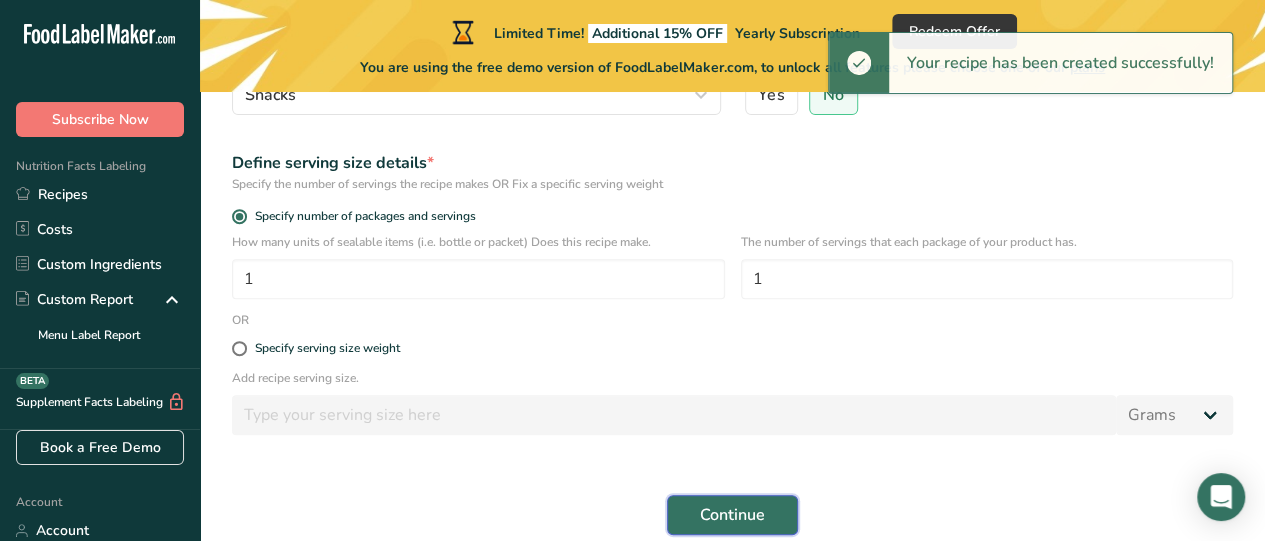 scroll, scrollTop: 370, scrollLeft: 0, axis: vertical 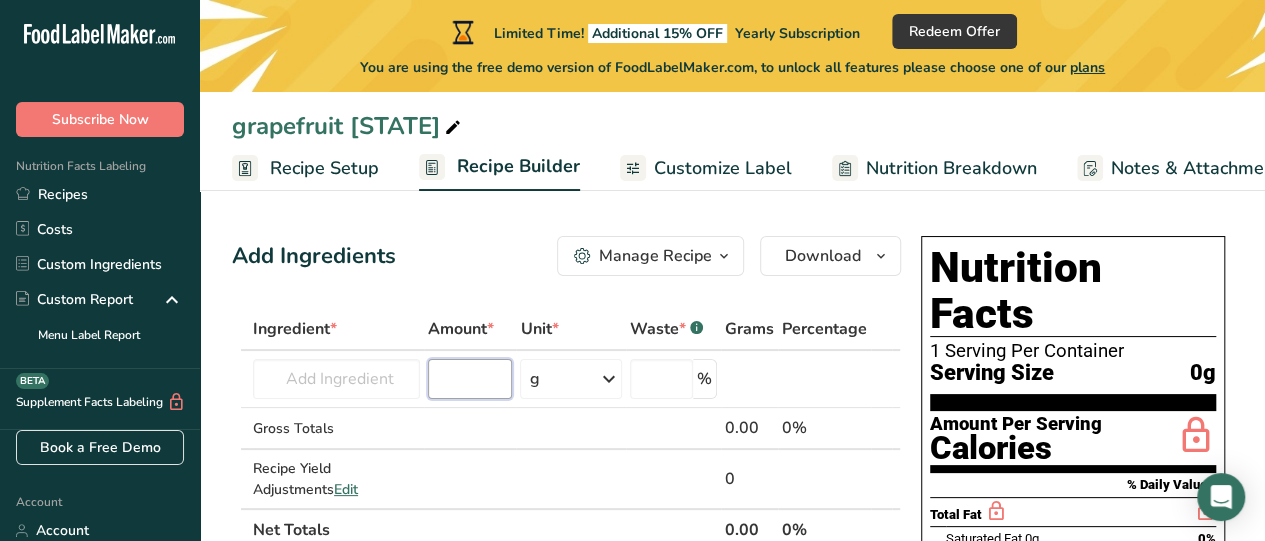 click at bounding box center (470, 379) 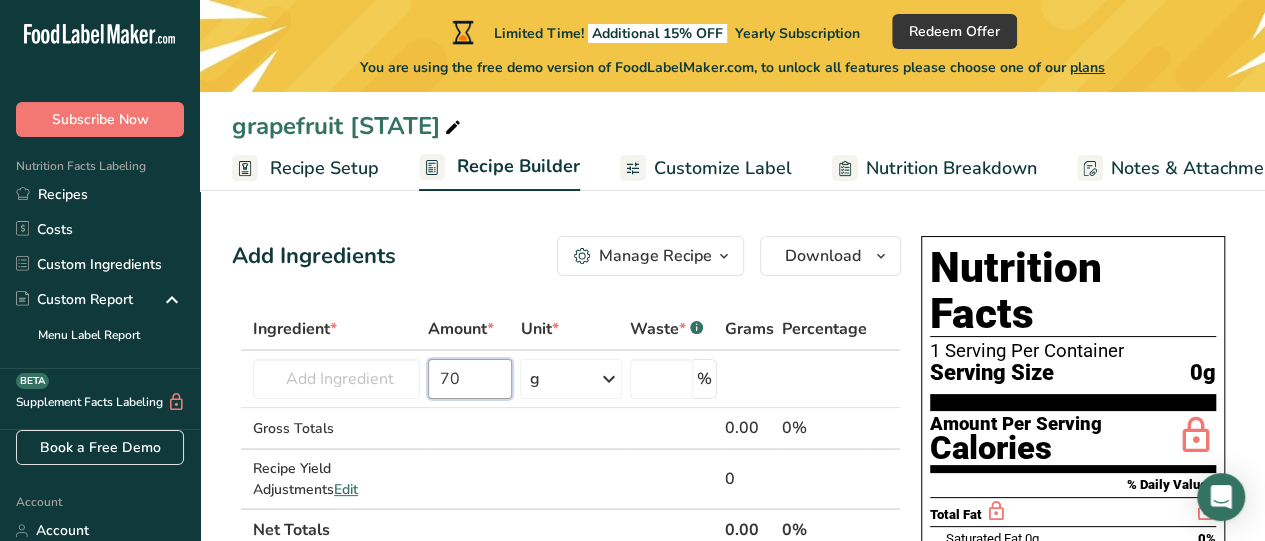 type on "70" 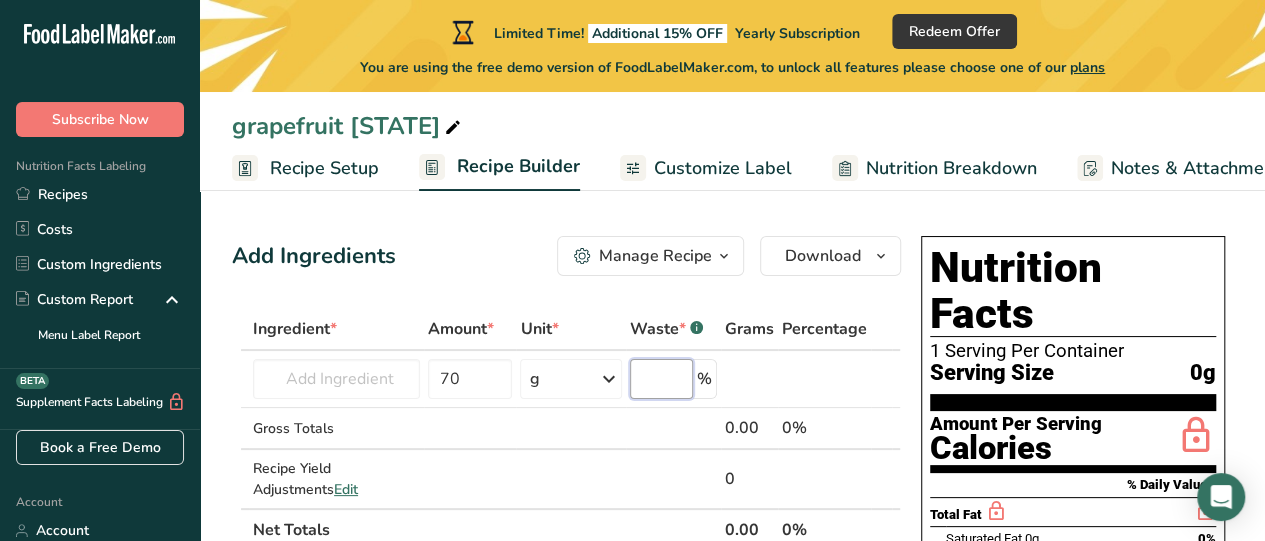 click at bounding box center [661, 379] 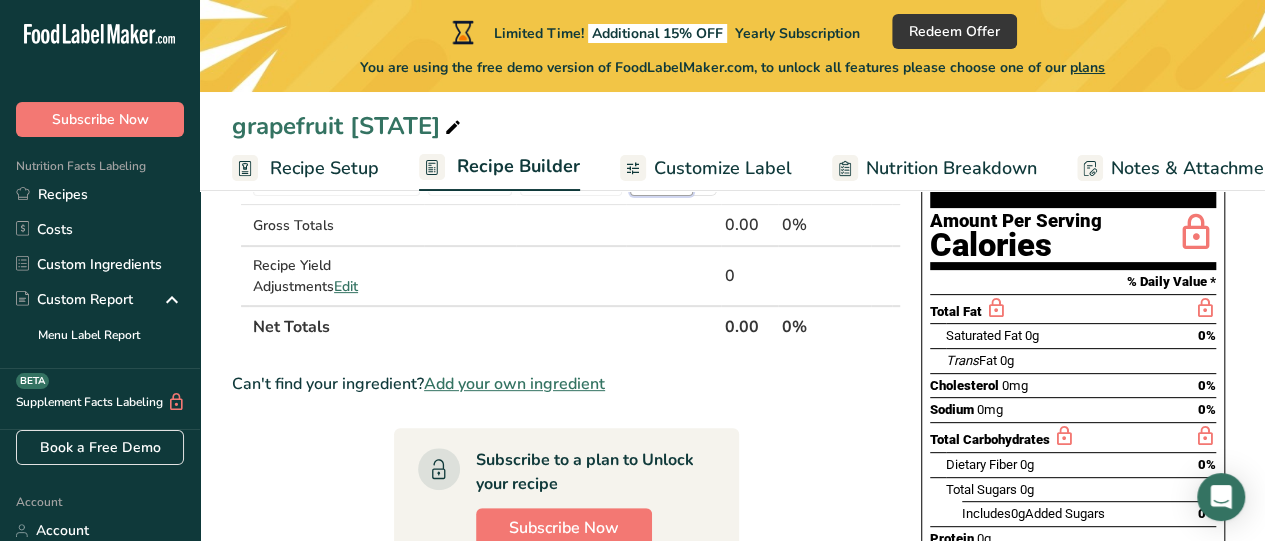 scroll, scrollTop: 300, scrollLeft: 0, axis: vertical 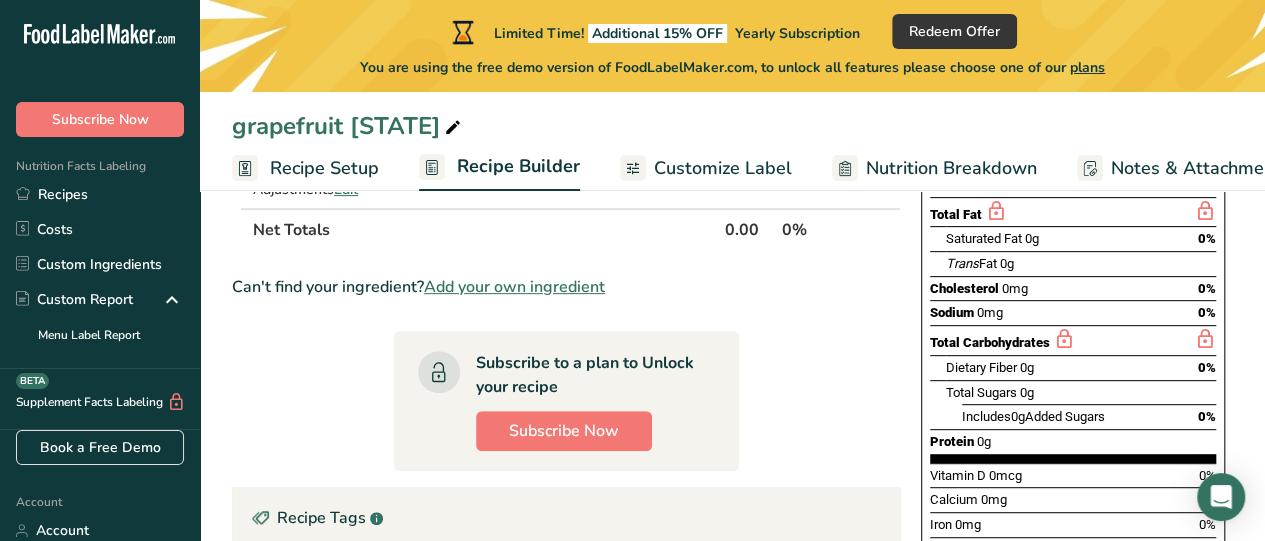 type on "100" 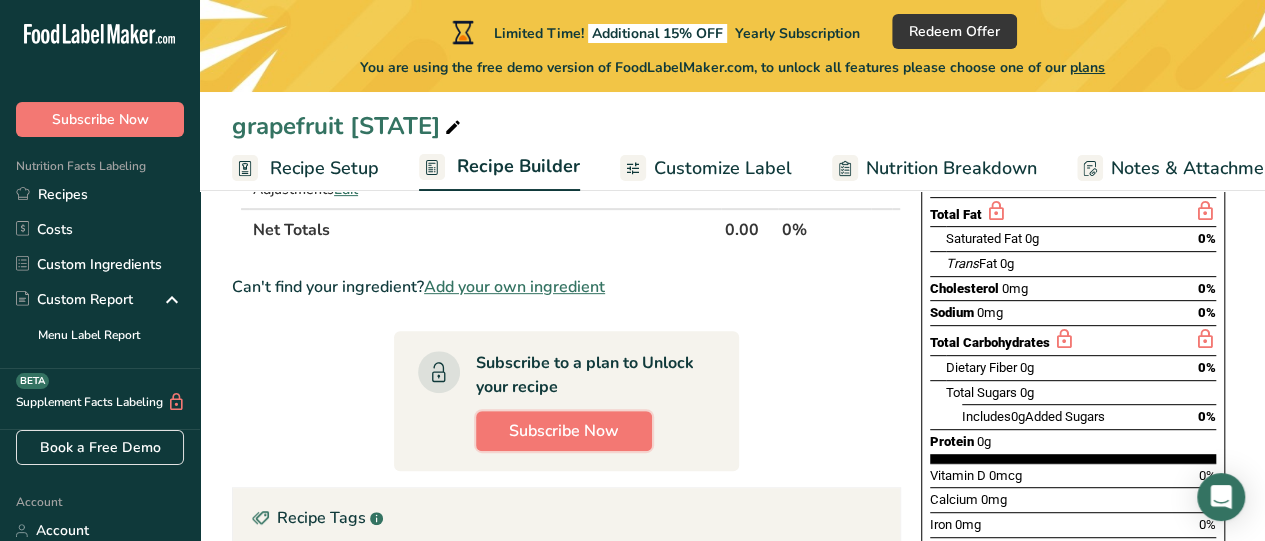 click on "Subscribe Now" at bounding box center [564, 431] 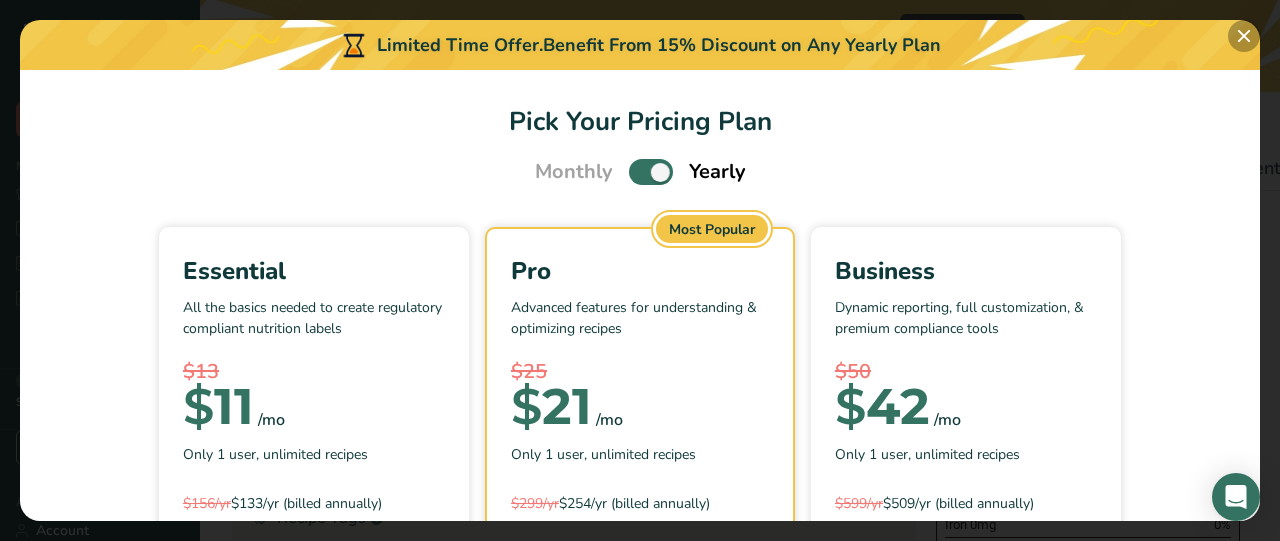 click at bounding box center (1244, 36) 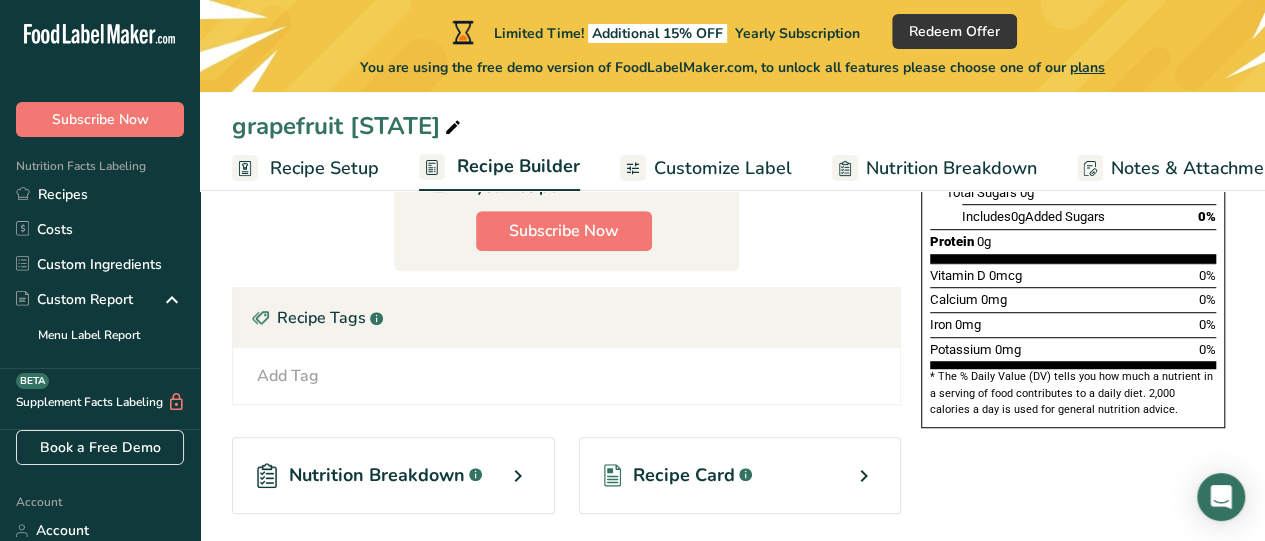 scroll, scrollTop: 300, scrollLeft: 0, axis: vertical 